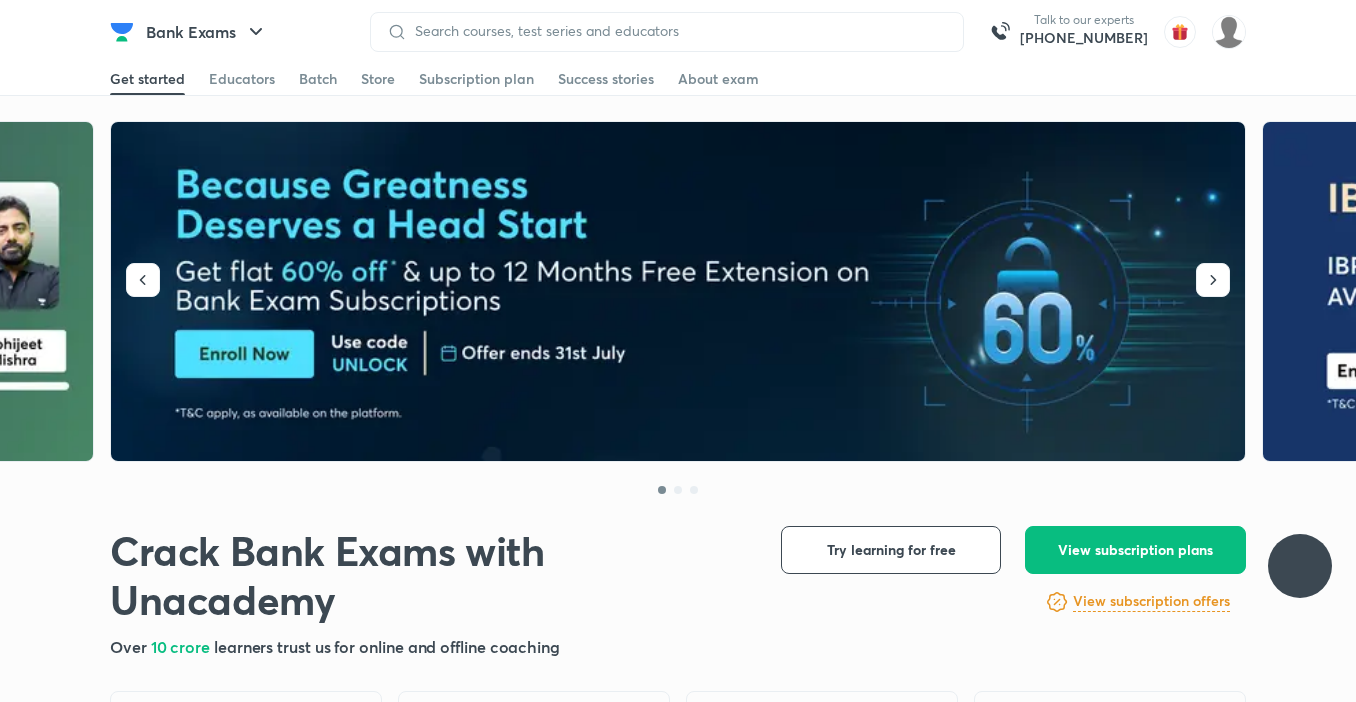 scroll, scrollTop: 0, scrollLeft: 0, axis: both 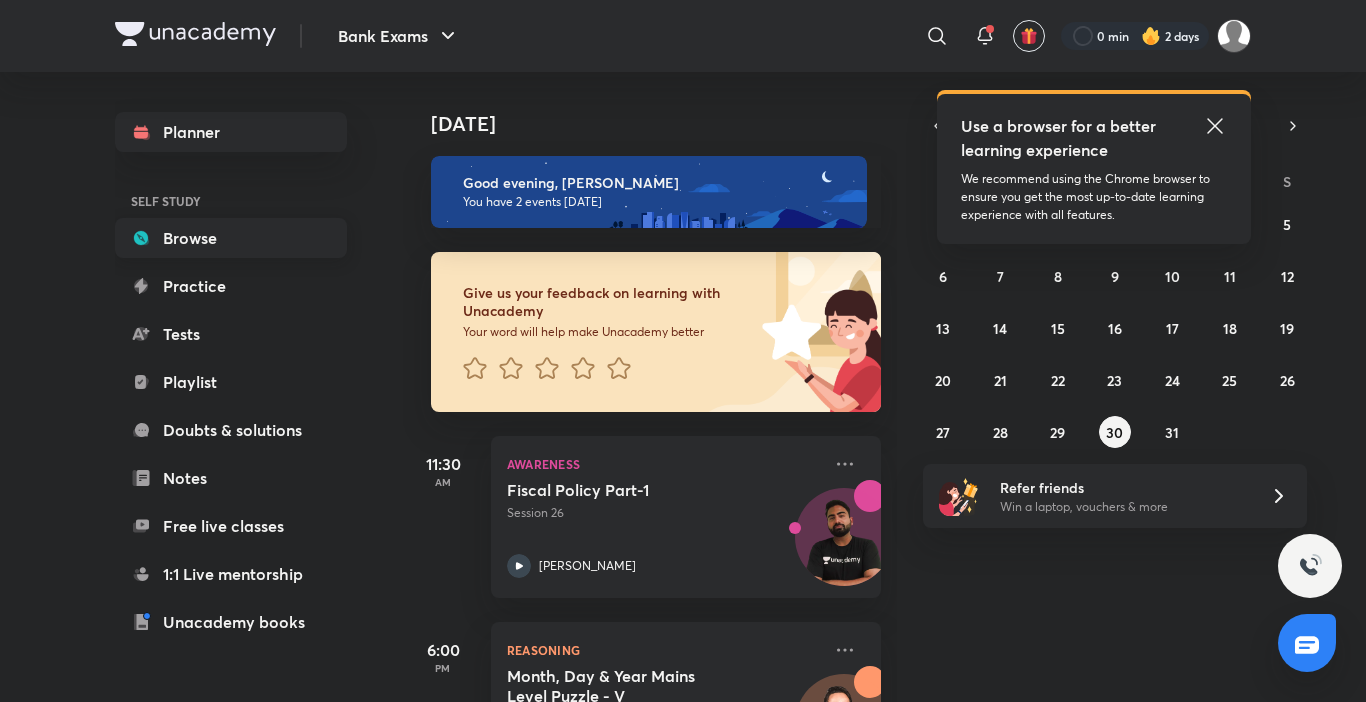 click on "Browse" at bounding box center (231, 238) 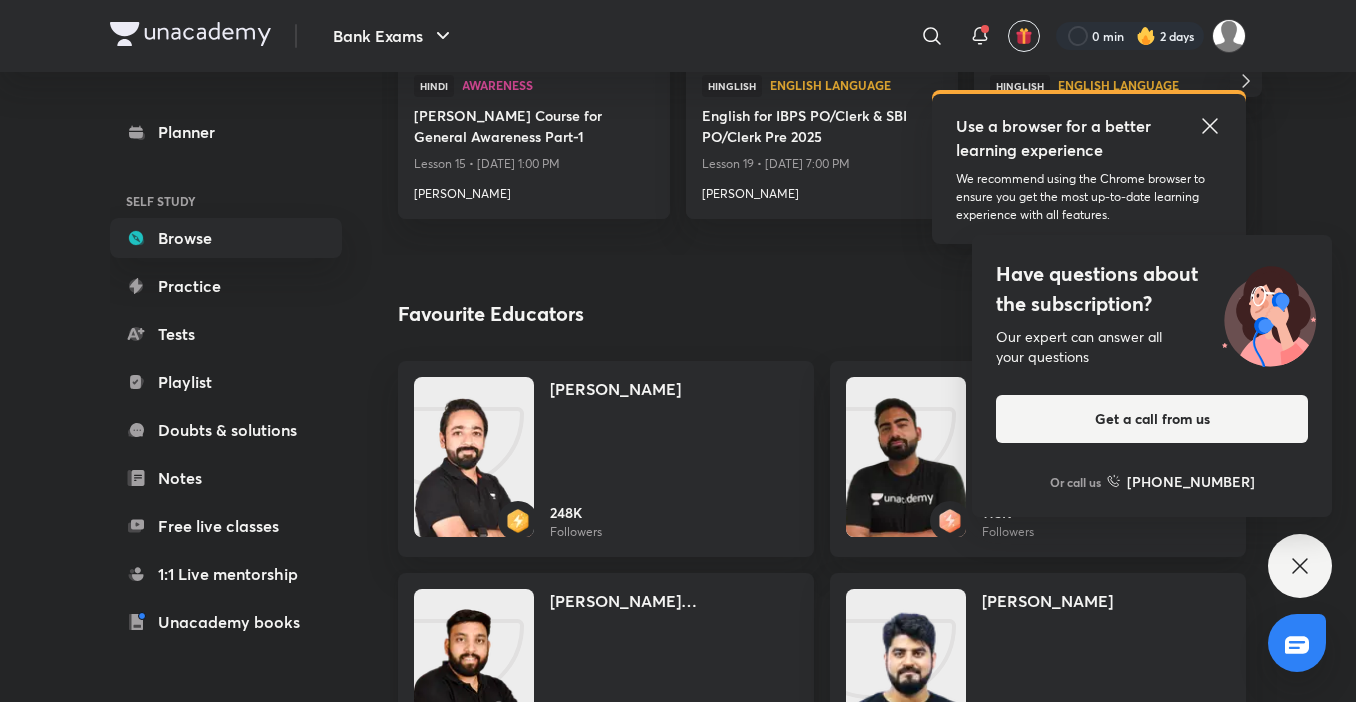 scroll, scrollTop: 3560, scrollLeft: 0, axis: vertical 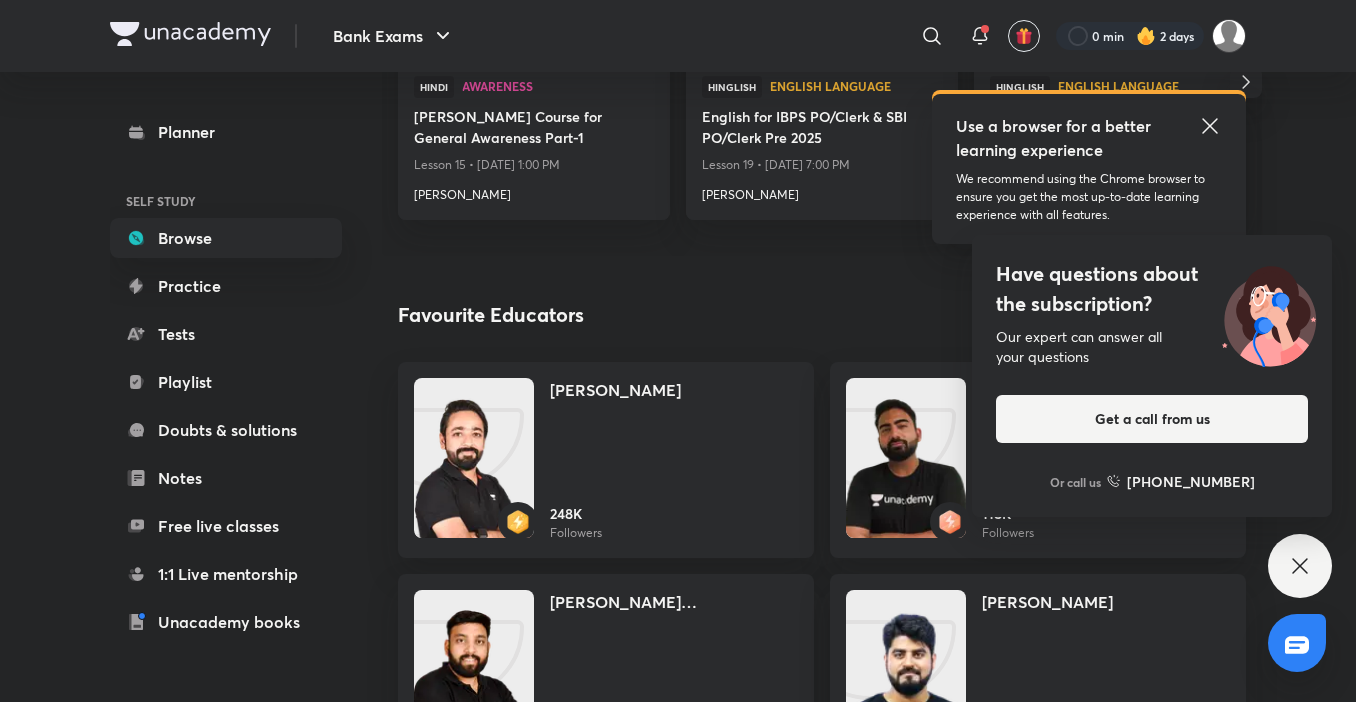 click 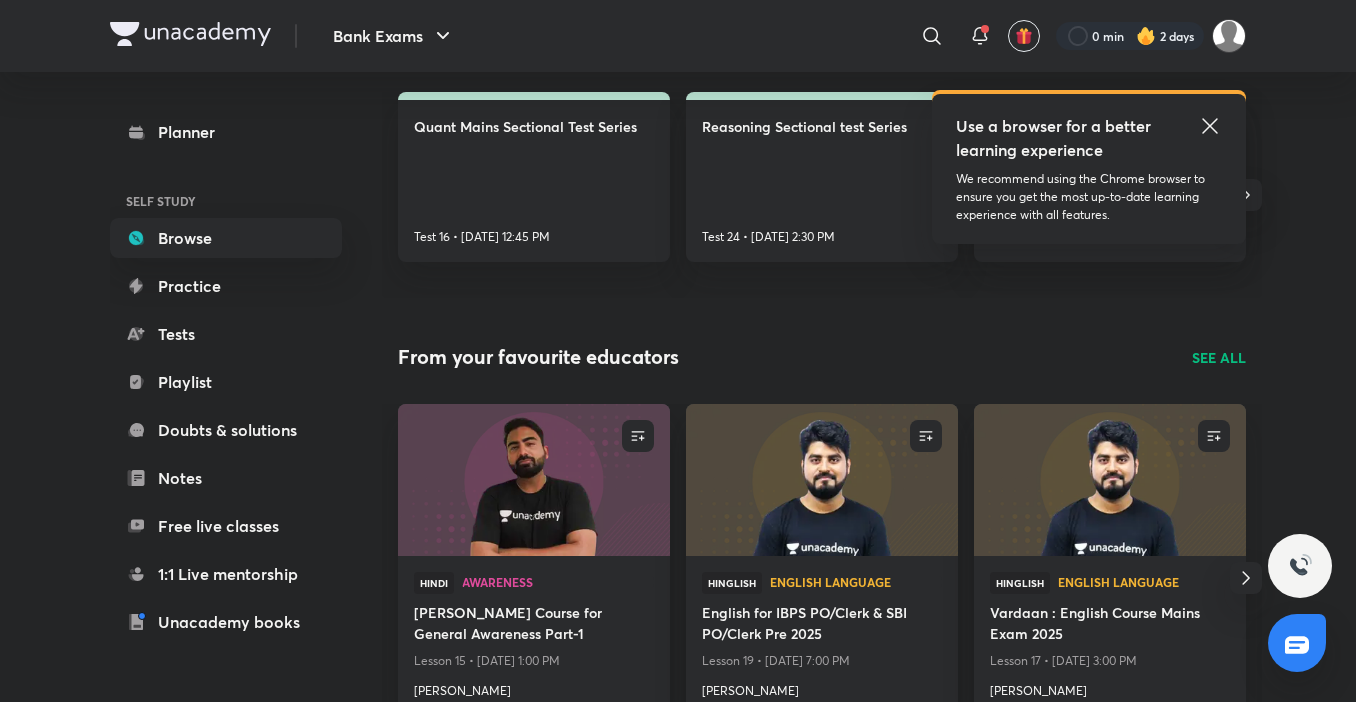 scroll, scrollTop: 3063, scrollLeft: 0, axis: vertical 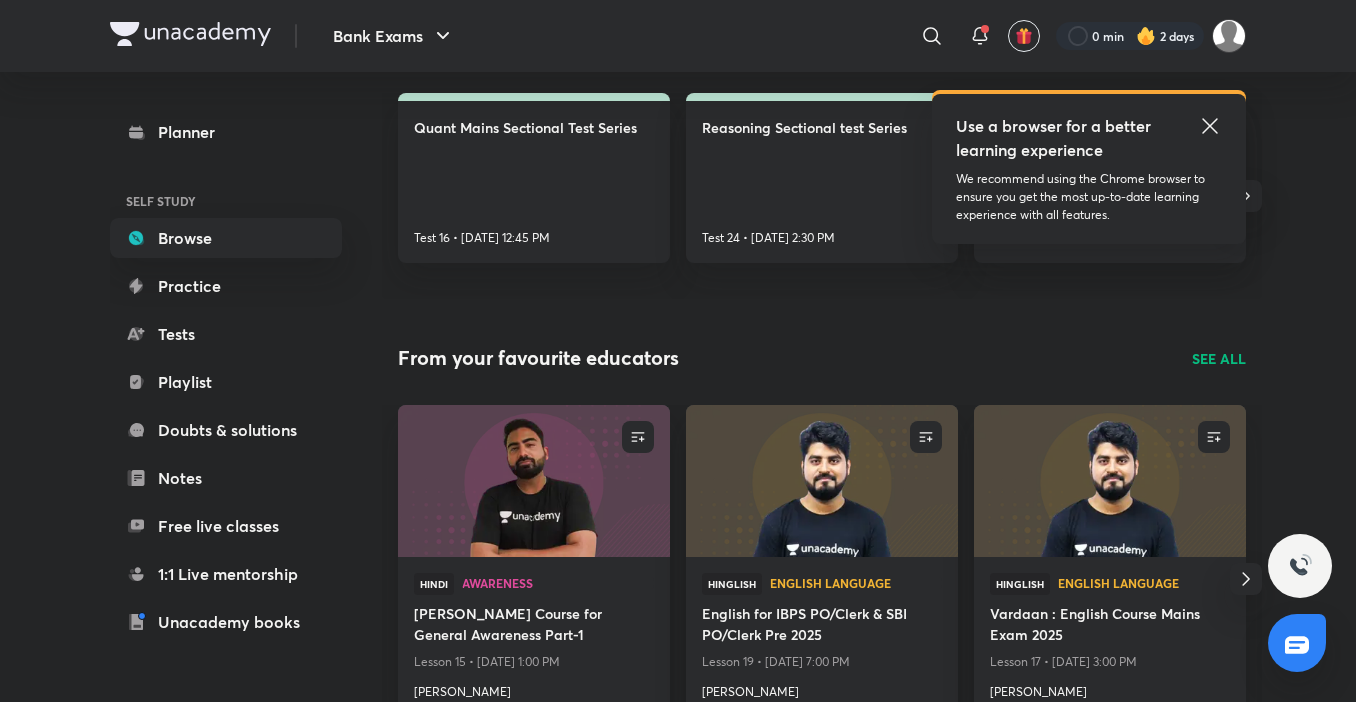 click 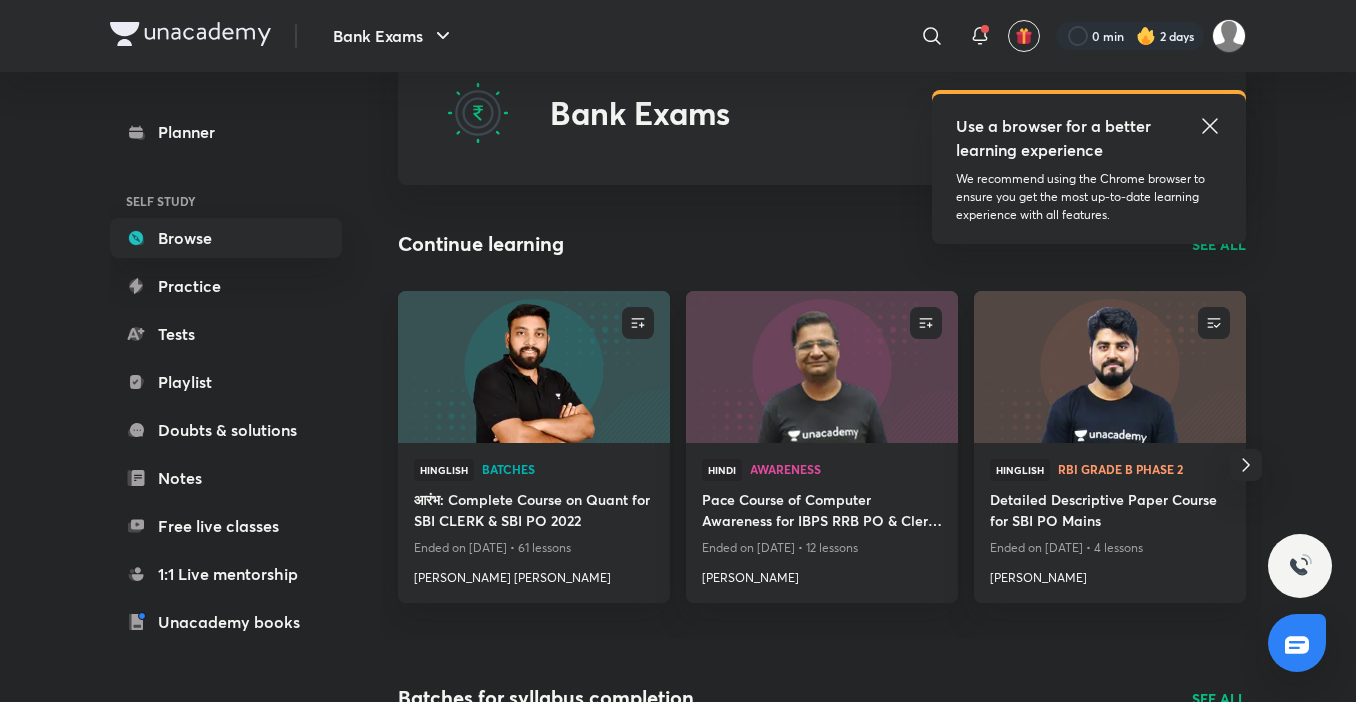 scroll, scrollTop: 70, scrollLeft: 0, axis: vertical 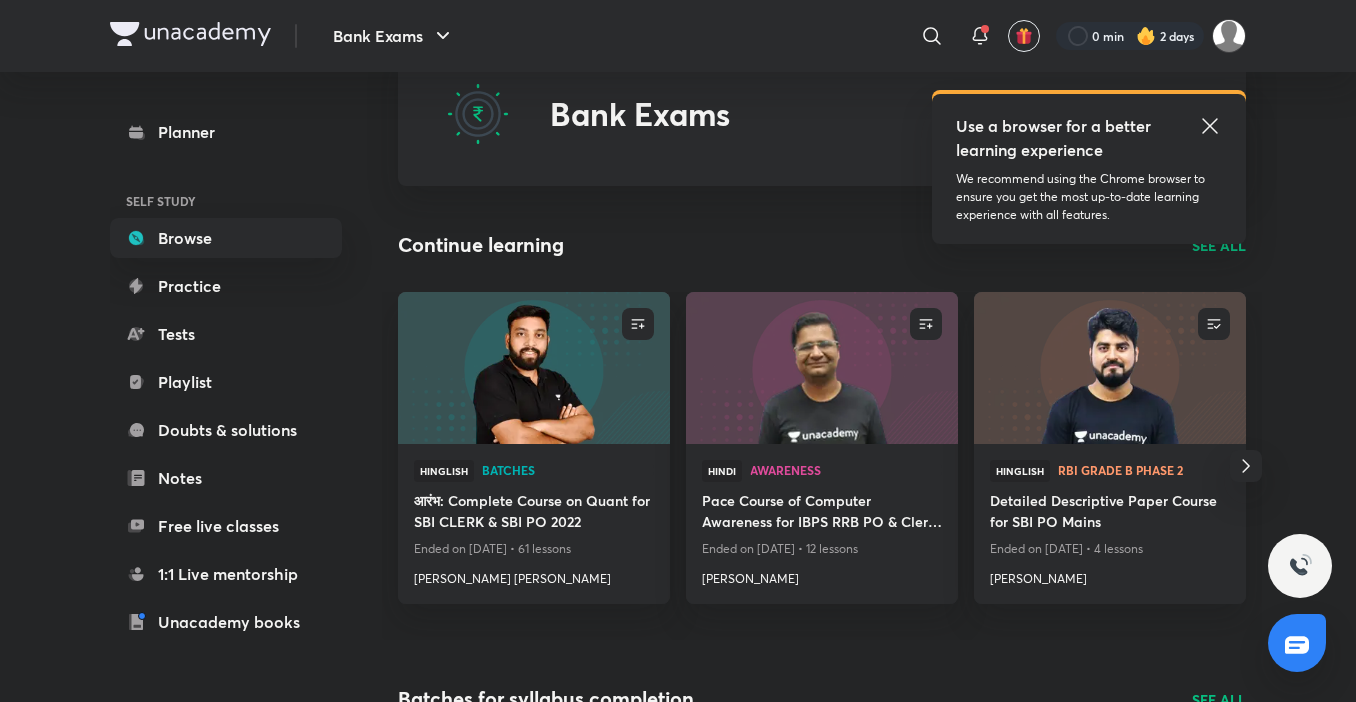 click 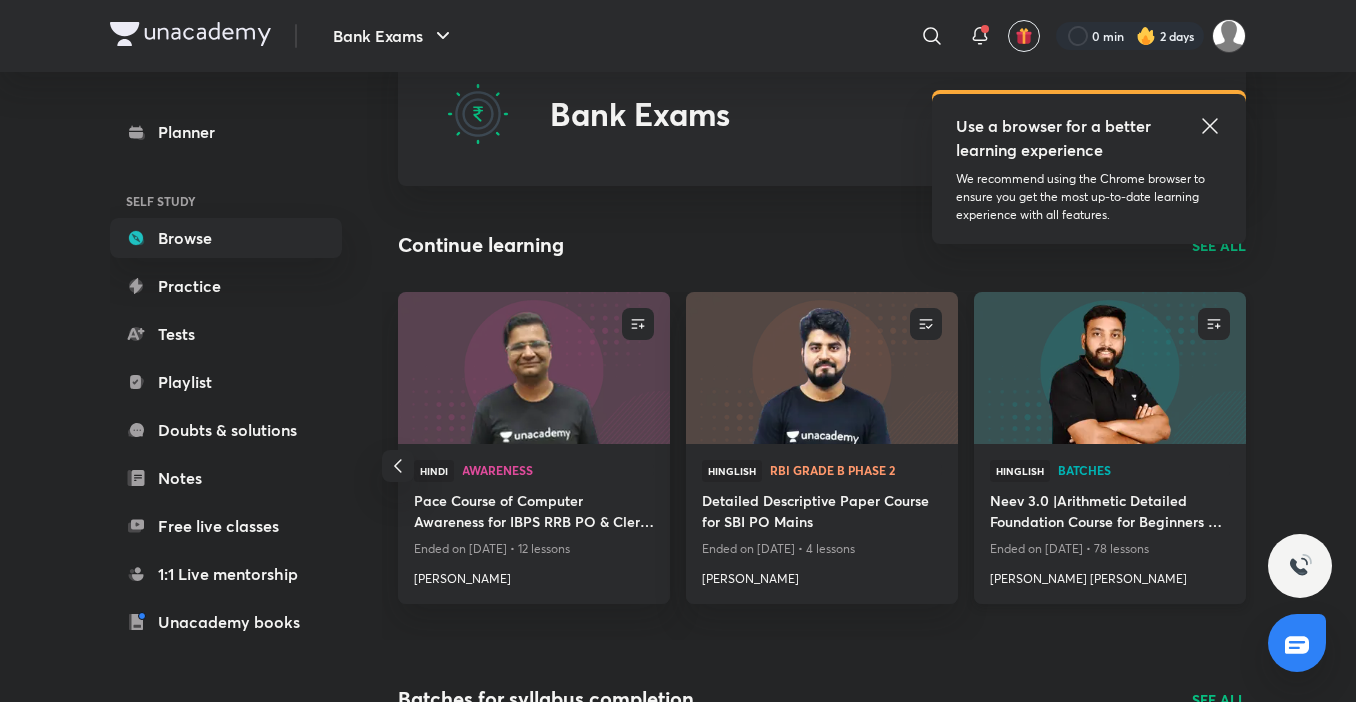 click at bounding box center [1109, 367] 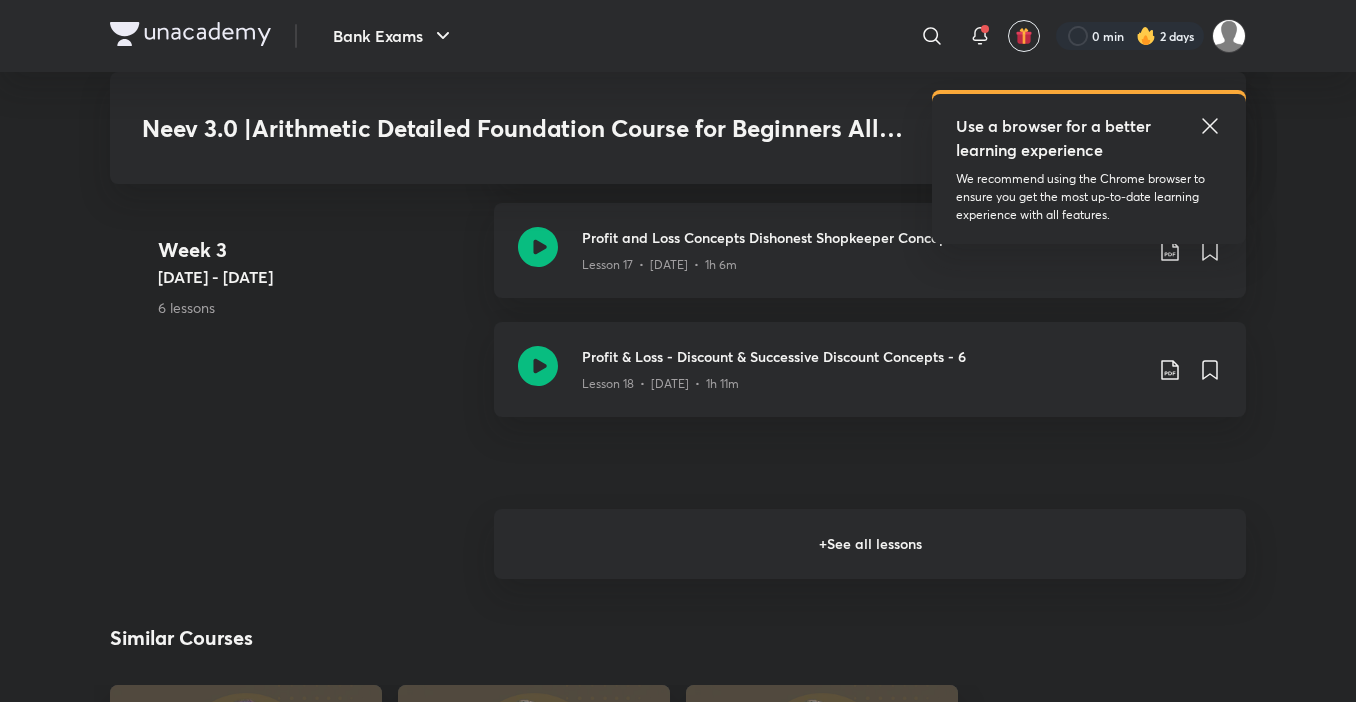 scroll, scrollTop: 2979, scrollLeft: 0, axis: vertical 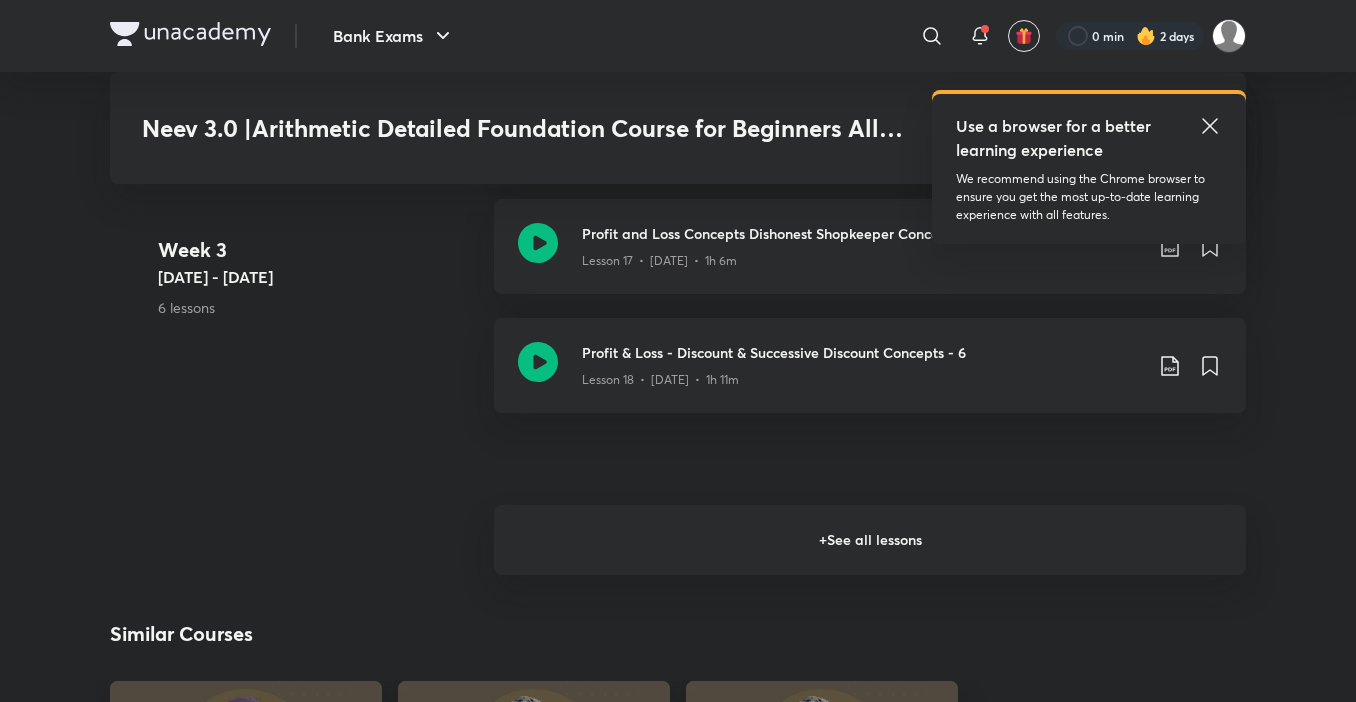 click on "+  See all lessons" at bounding box center [870, 540] 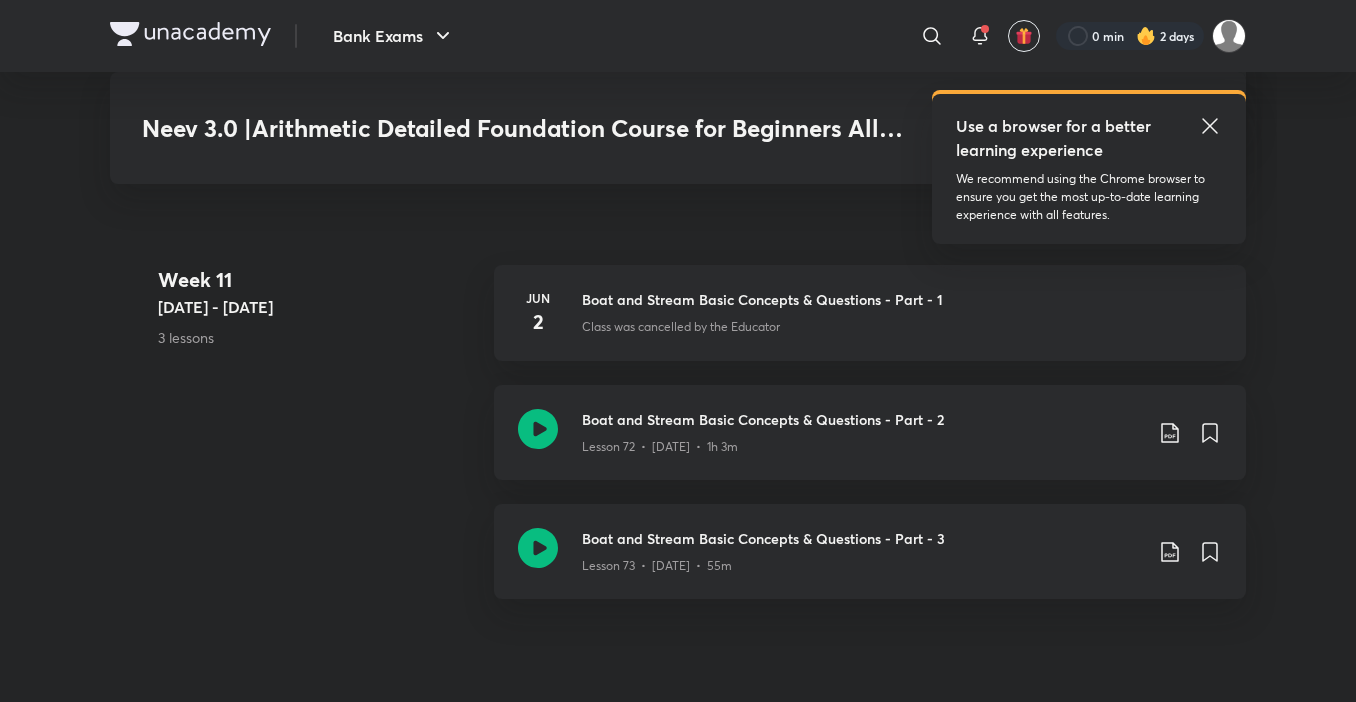 scroll, scrollTop: 10206, scrollLeft: 0, axis: vertical 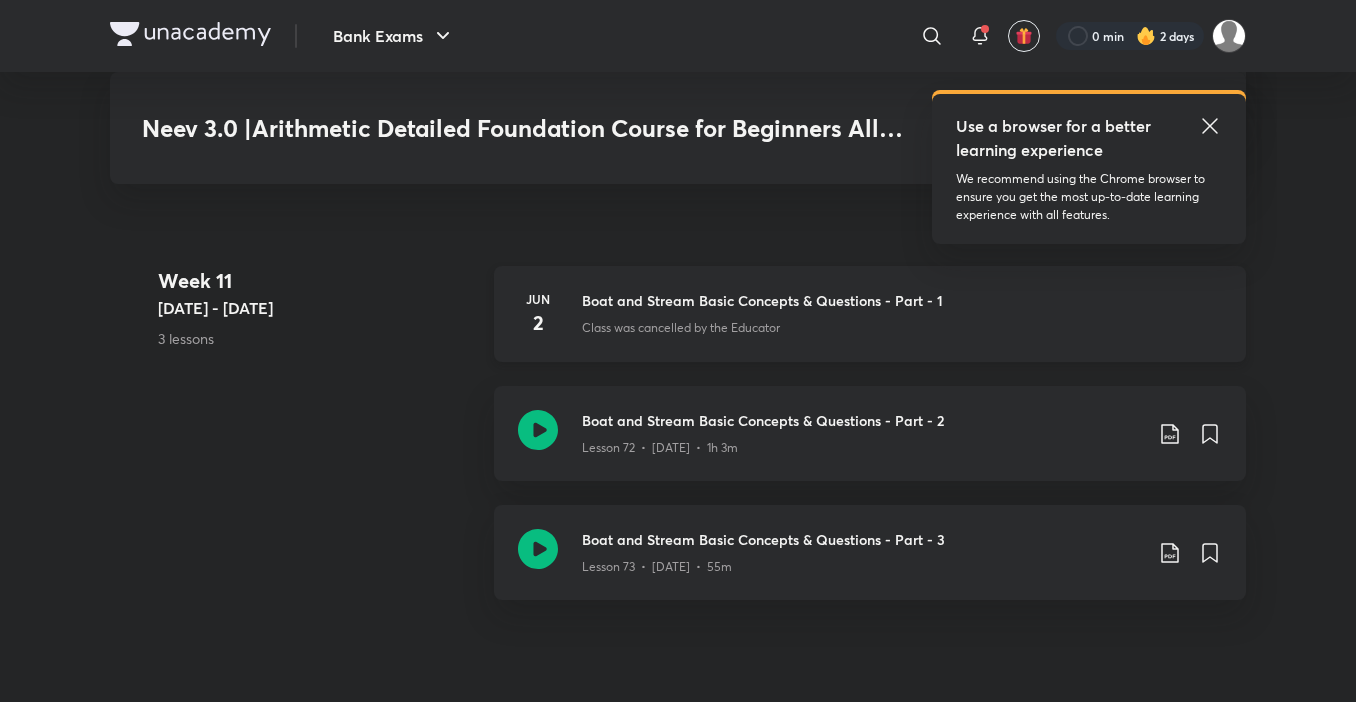 click on "Class was cancelled by the Educator" at bounding box center (902, 324) 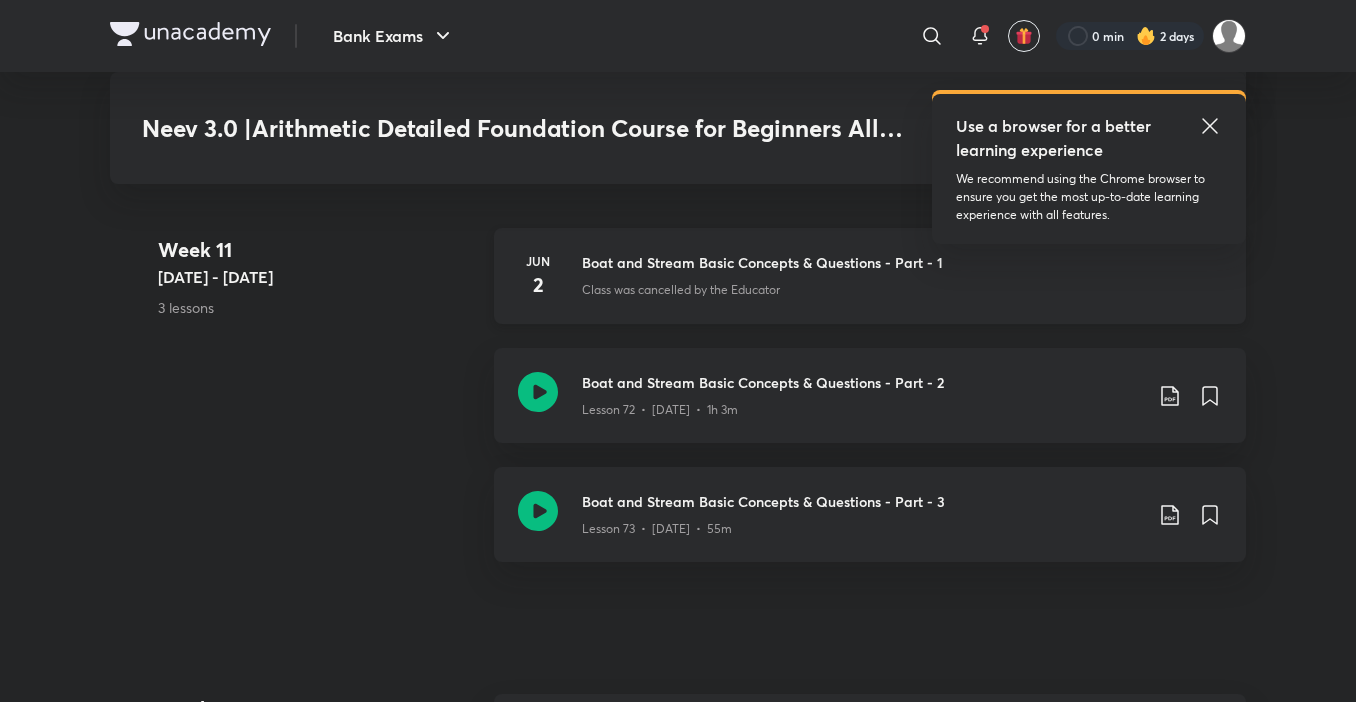 scroll, scrollTop: 10246, scrollLeft: 0, axis: vertical 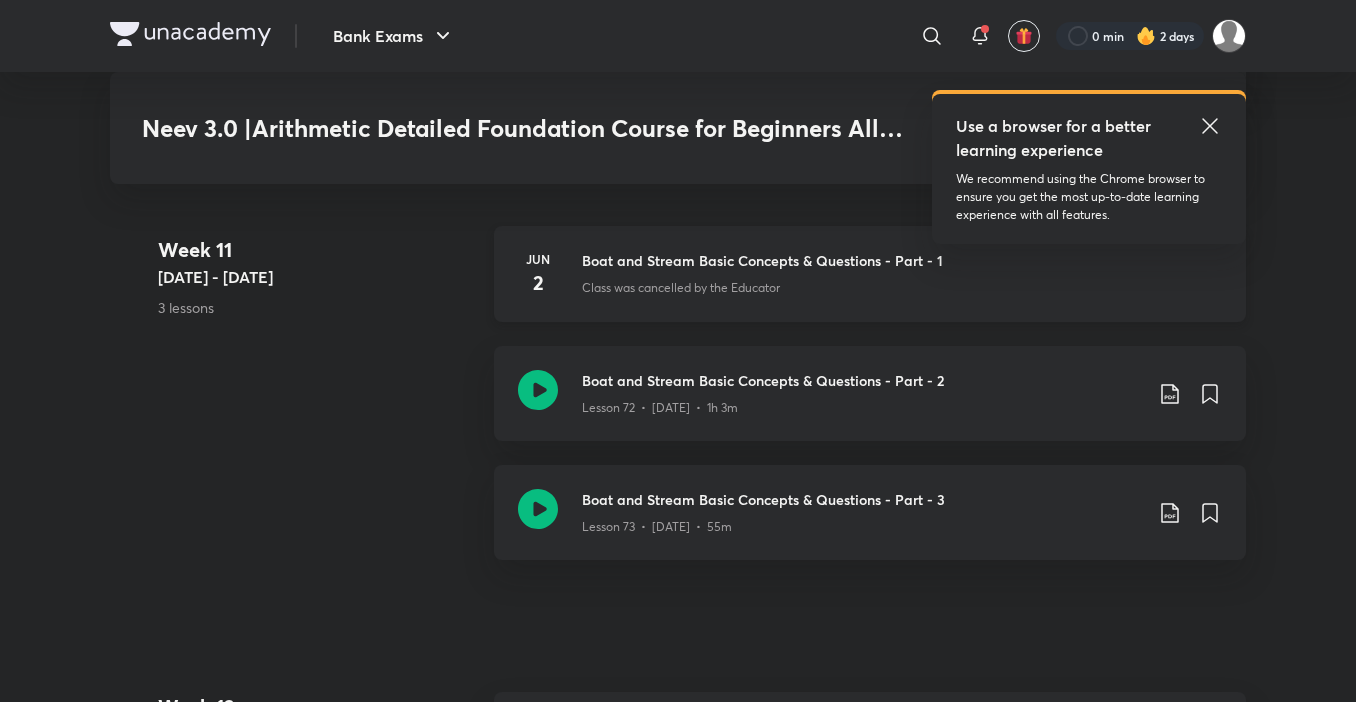 click on "[DATE] Boat and Stream Basic Concepts & Questions - Part - 1 Class was cancelled by the Educator" at bounding box center [870, 274] 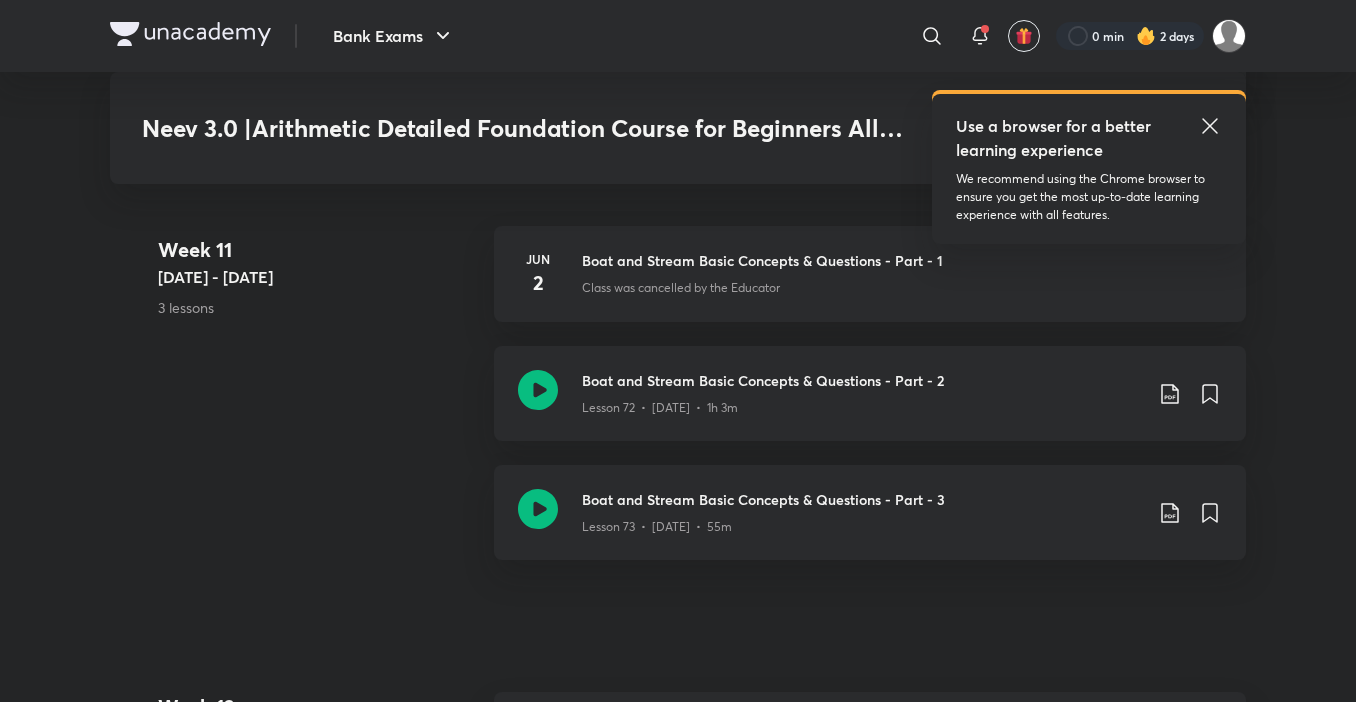 click 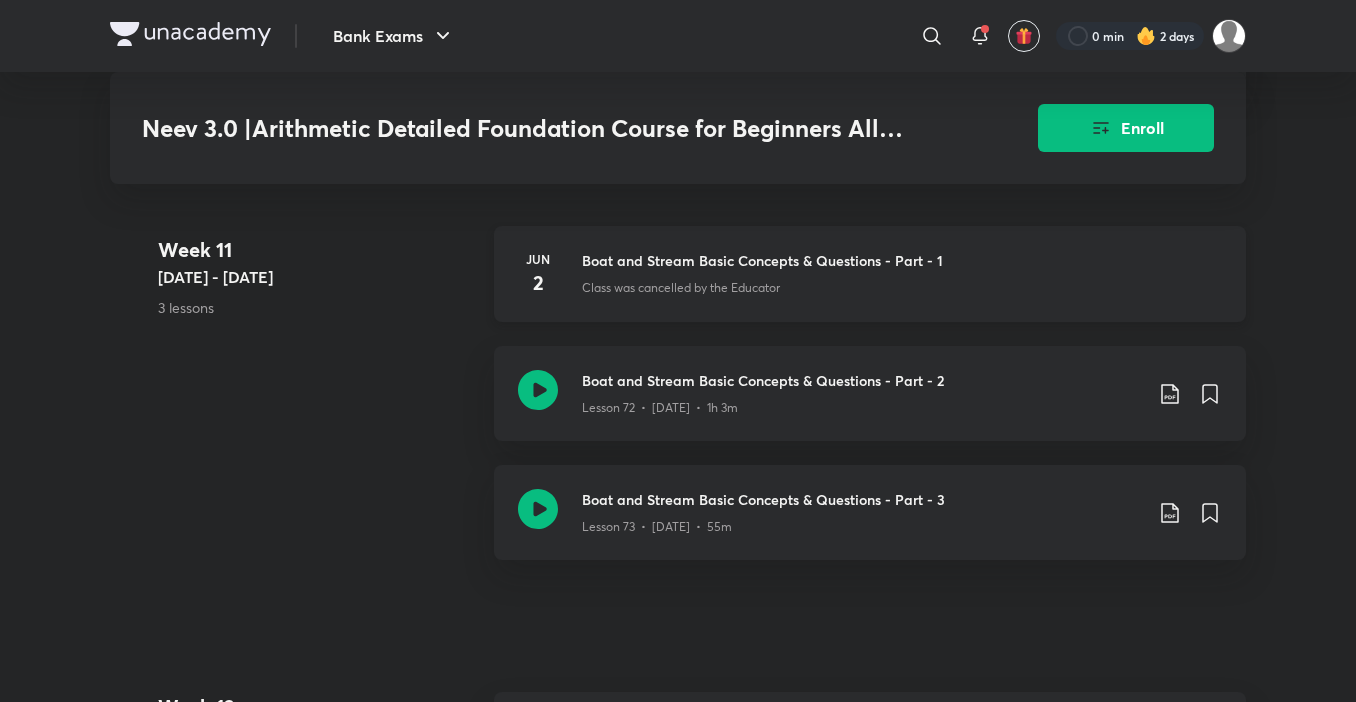 click on "Class was cancelled by the Educator" at bounding box center (902, 284) 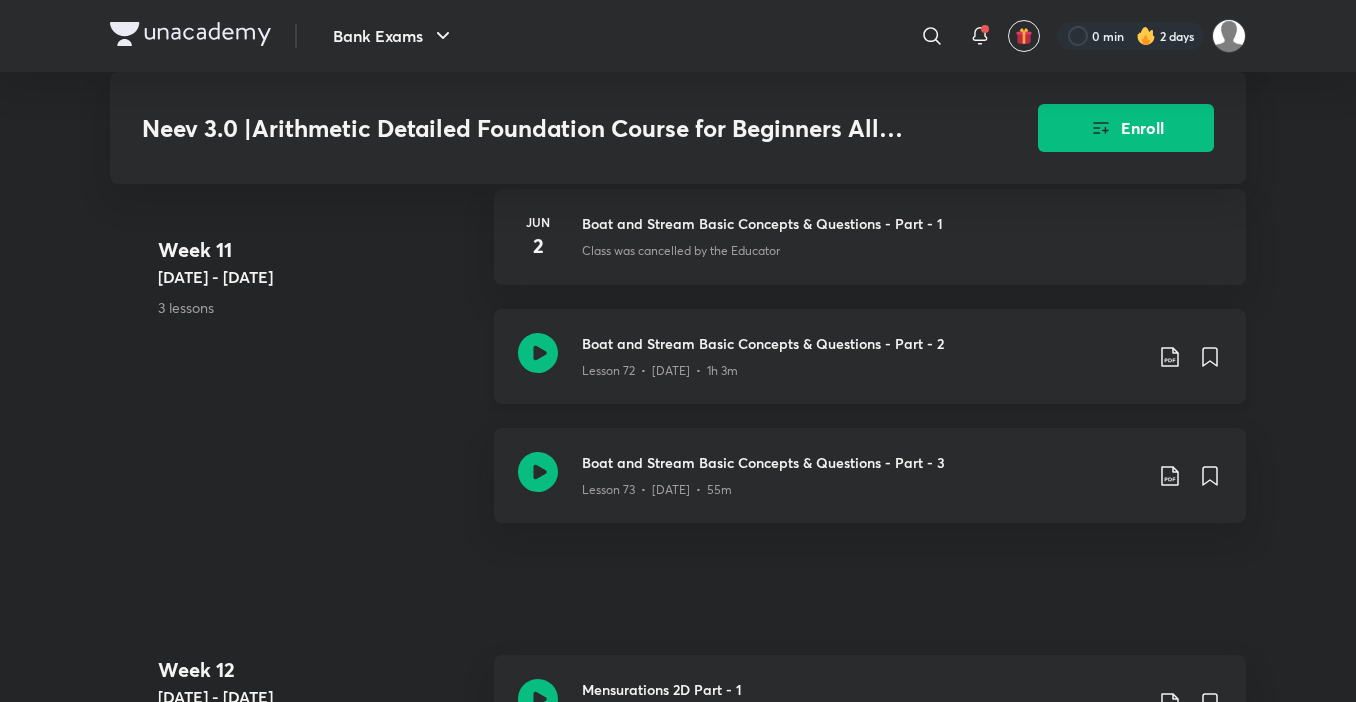 scroll, scrollTop: 10281, scrollLeft: 0, axis: vertical 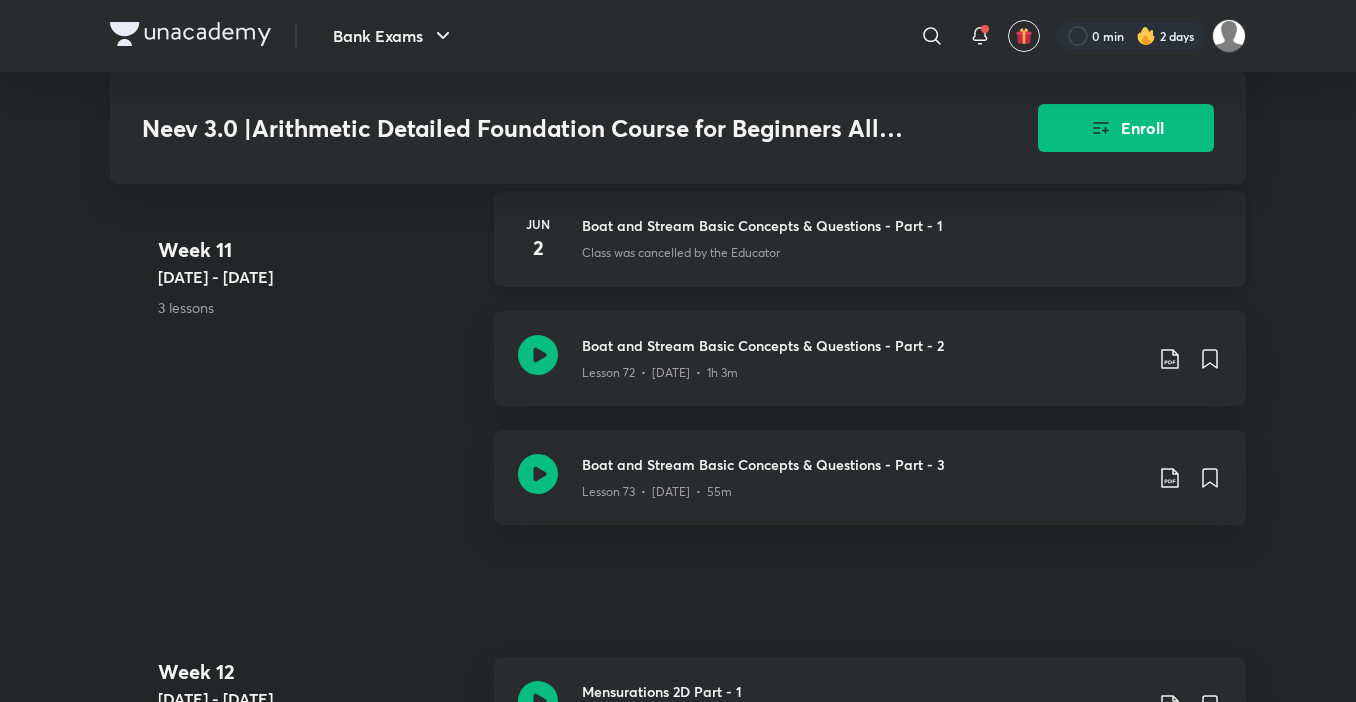 click on "Class was cancelled by the Educator" at bounding box center [902, 249] 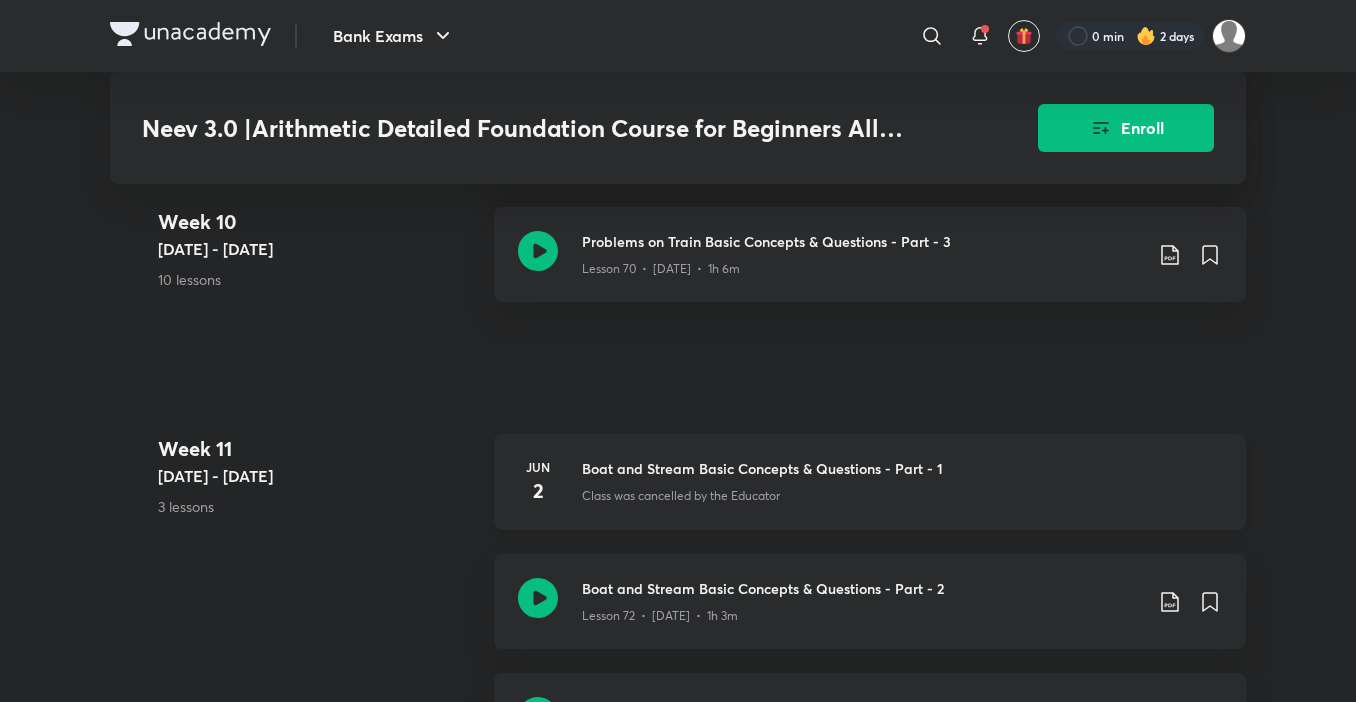 scroll, scrollTop: 10037, scrollLeft: 0, axis: vertical 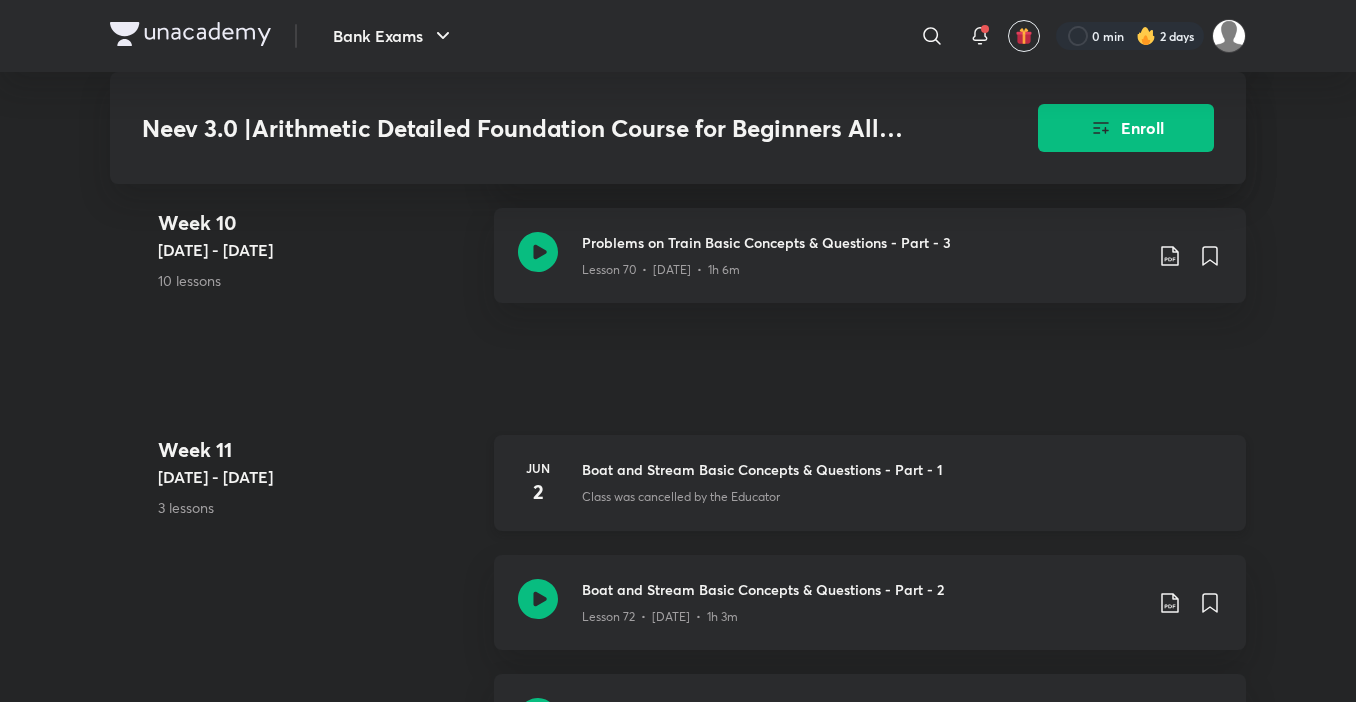 click on "Class was cancelled by the Educator" at bounding box center (902, 493) 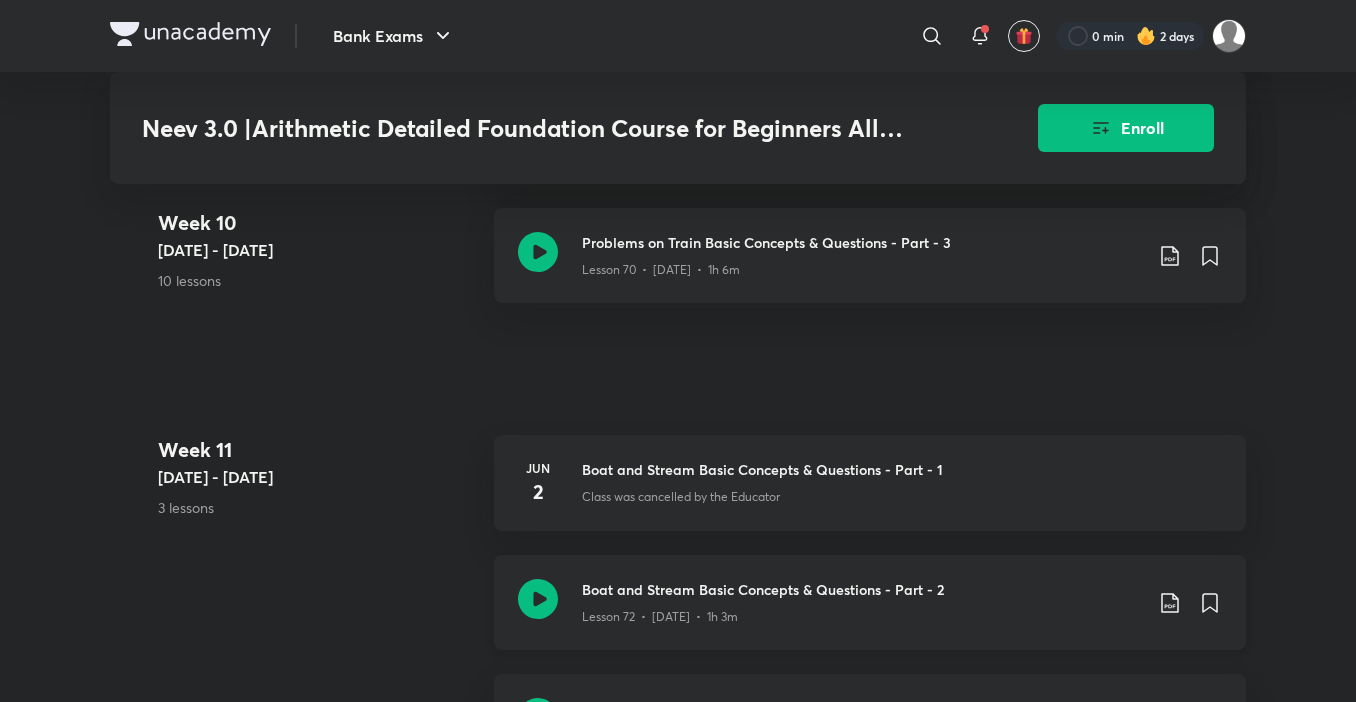 drag, startPoint x: 810, startPoint y: 478, endPoint x: 827, endPoint y: 574, distance: 97.49359 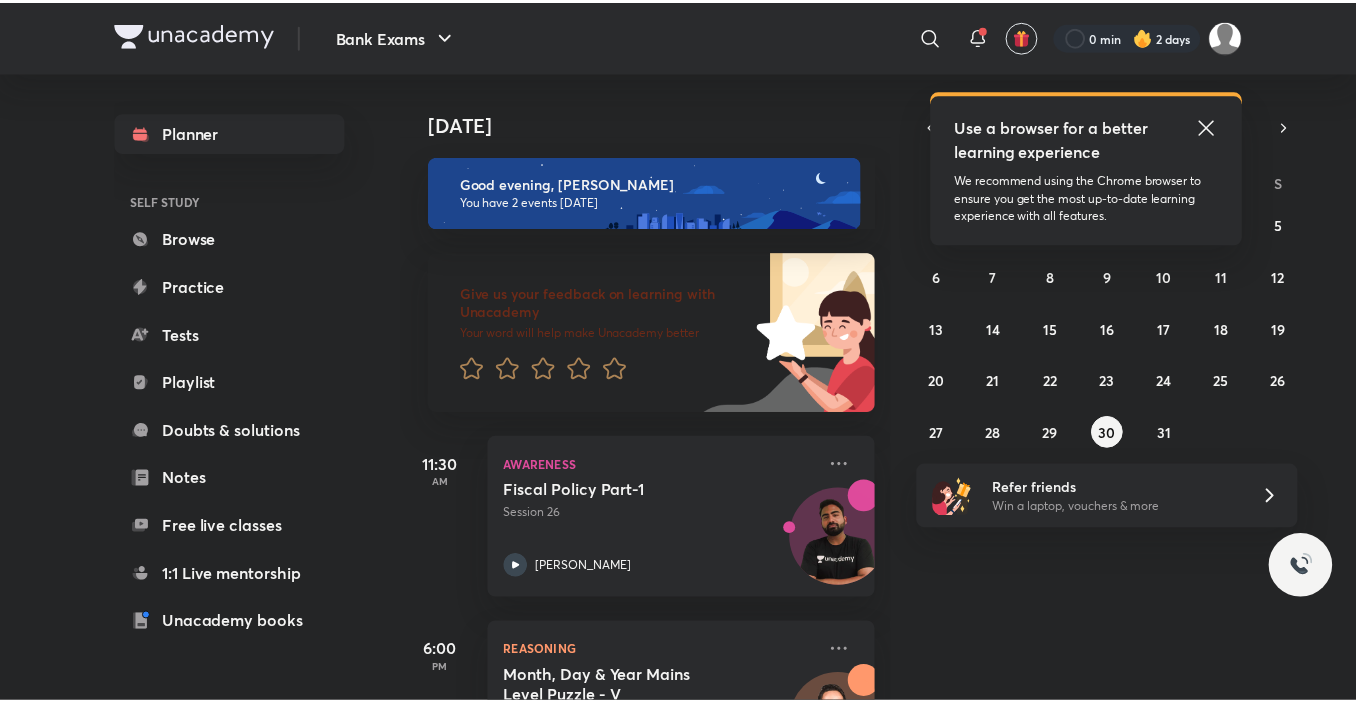 scroll, scrollTop: 0, scrollLeft: 0, axis: both 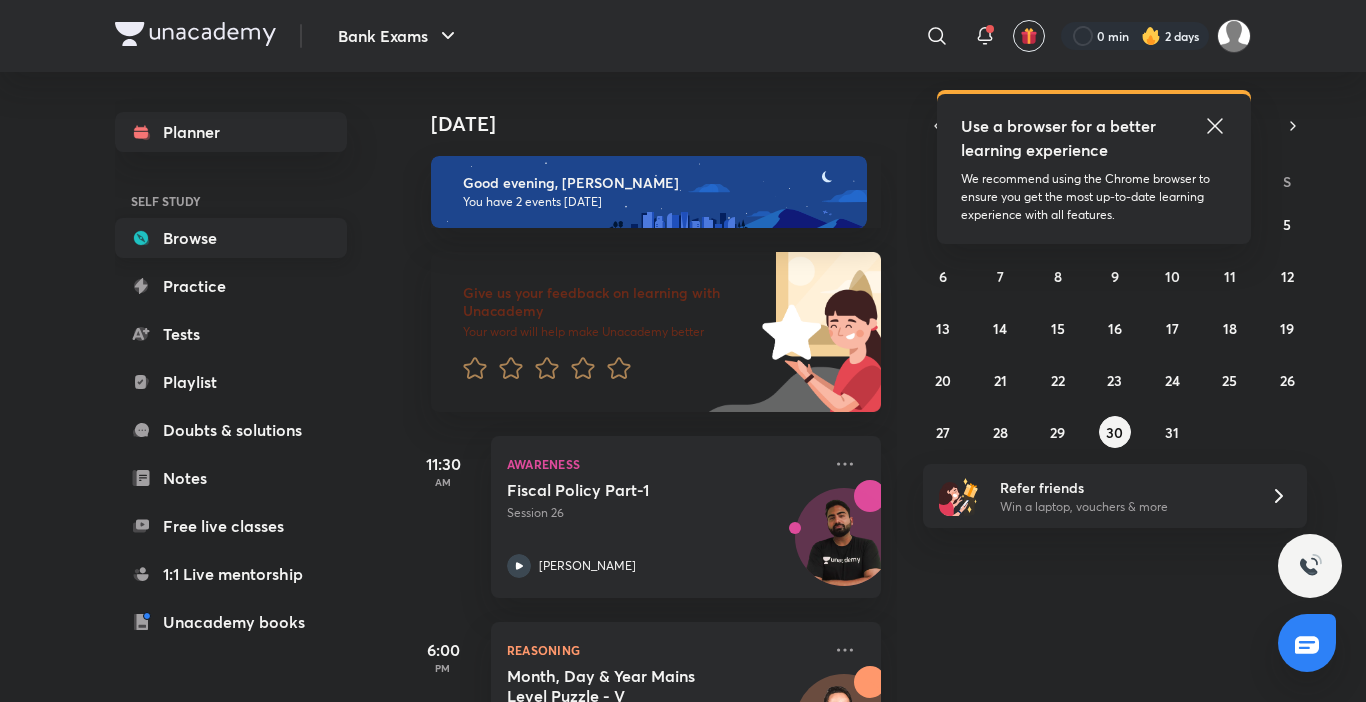 click on "Browse" at bounding box center [231, 238] 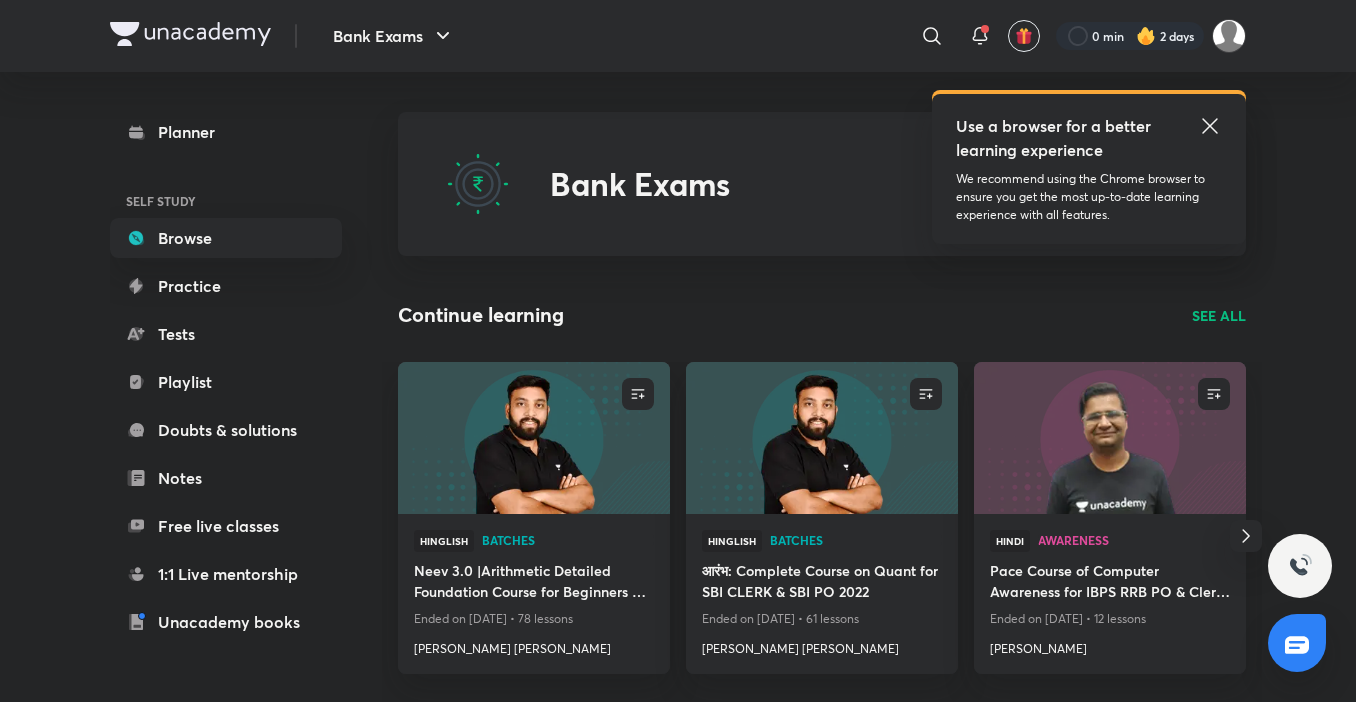 scroll, scrollTop: 0, scrollLeft: 0, axis: both 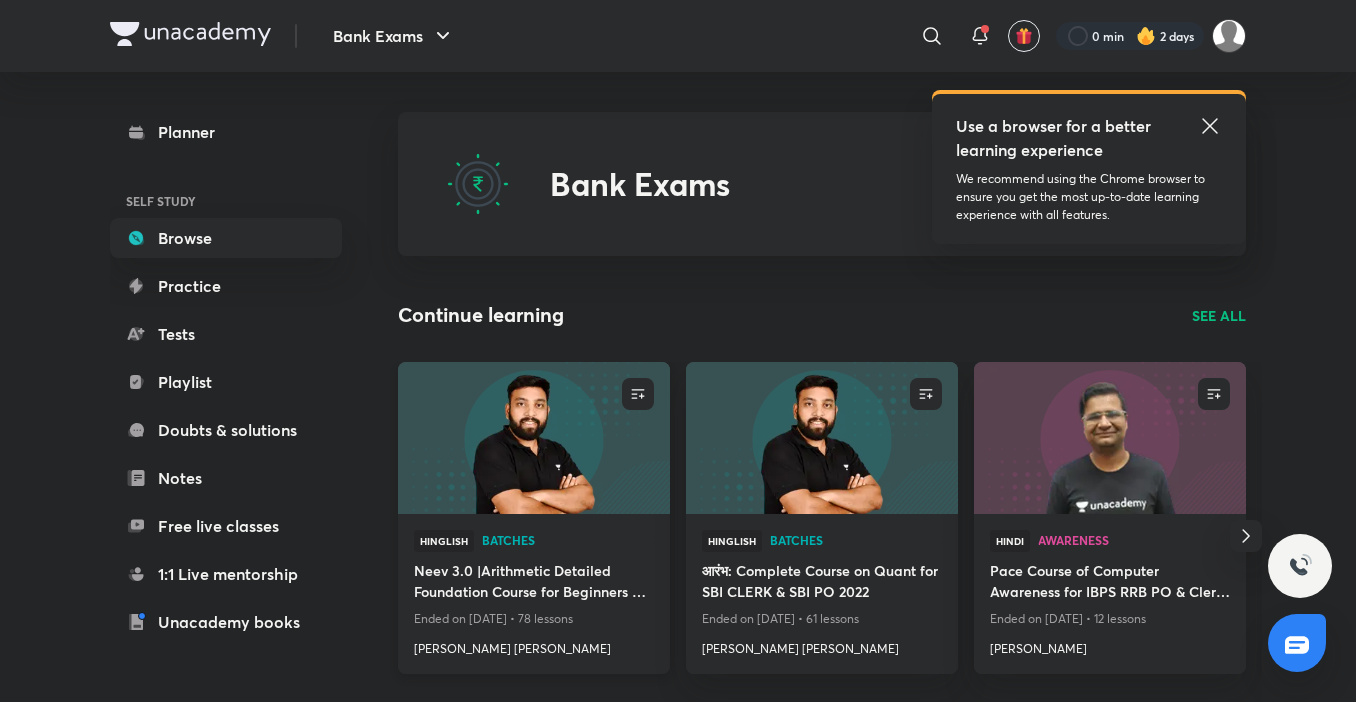 click at bounding box center [533, 437] 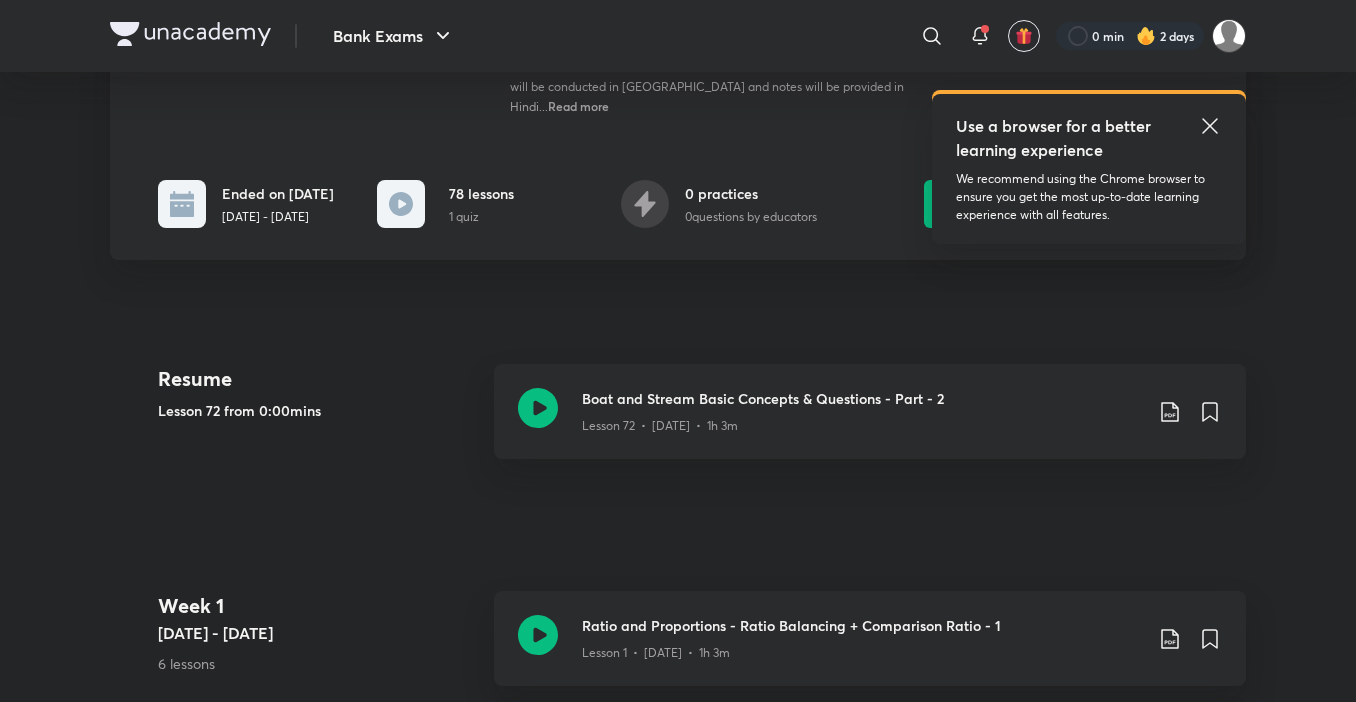 scroll, scrollTop: 411, scrollLeft: 0, axis: vertical 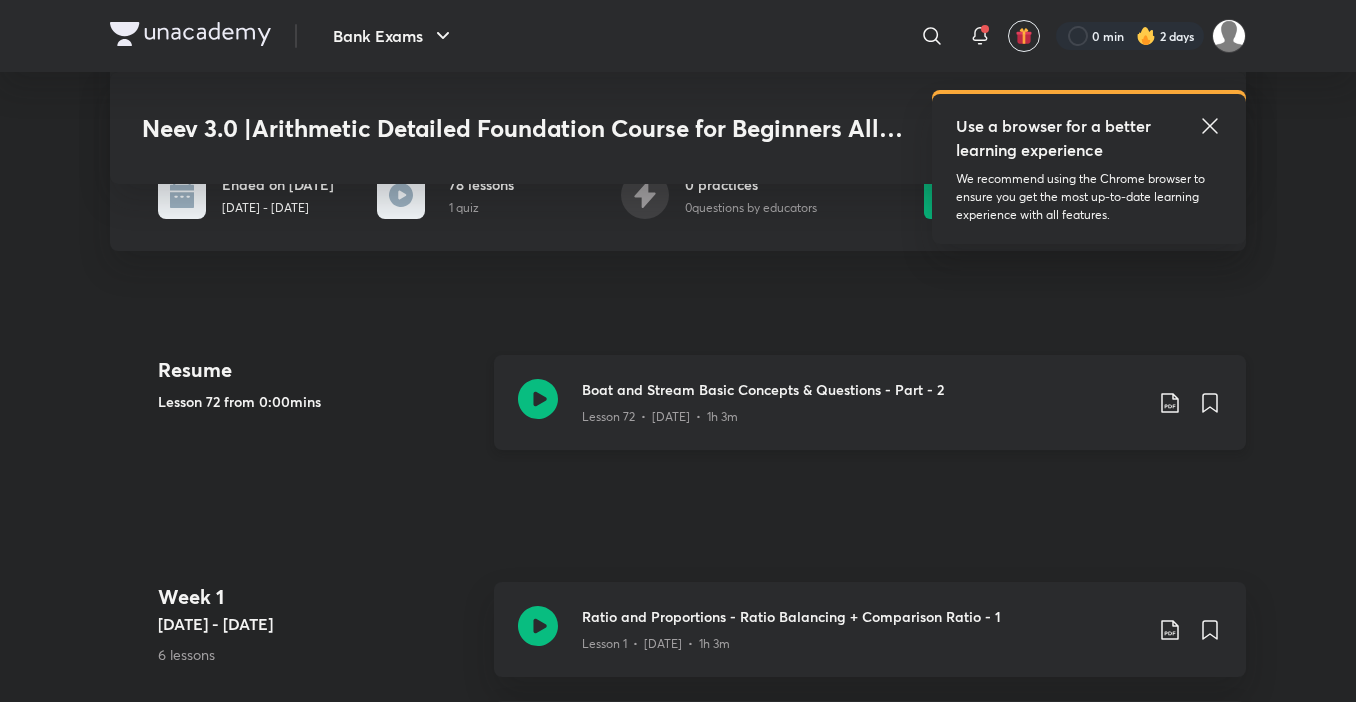 click on "Lesson 72  •  [DATE]  •  1h 3m" at bounding box center (862, 413) 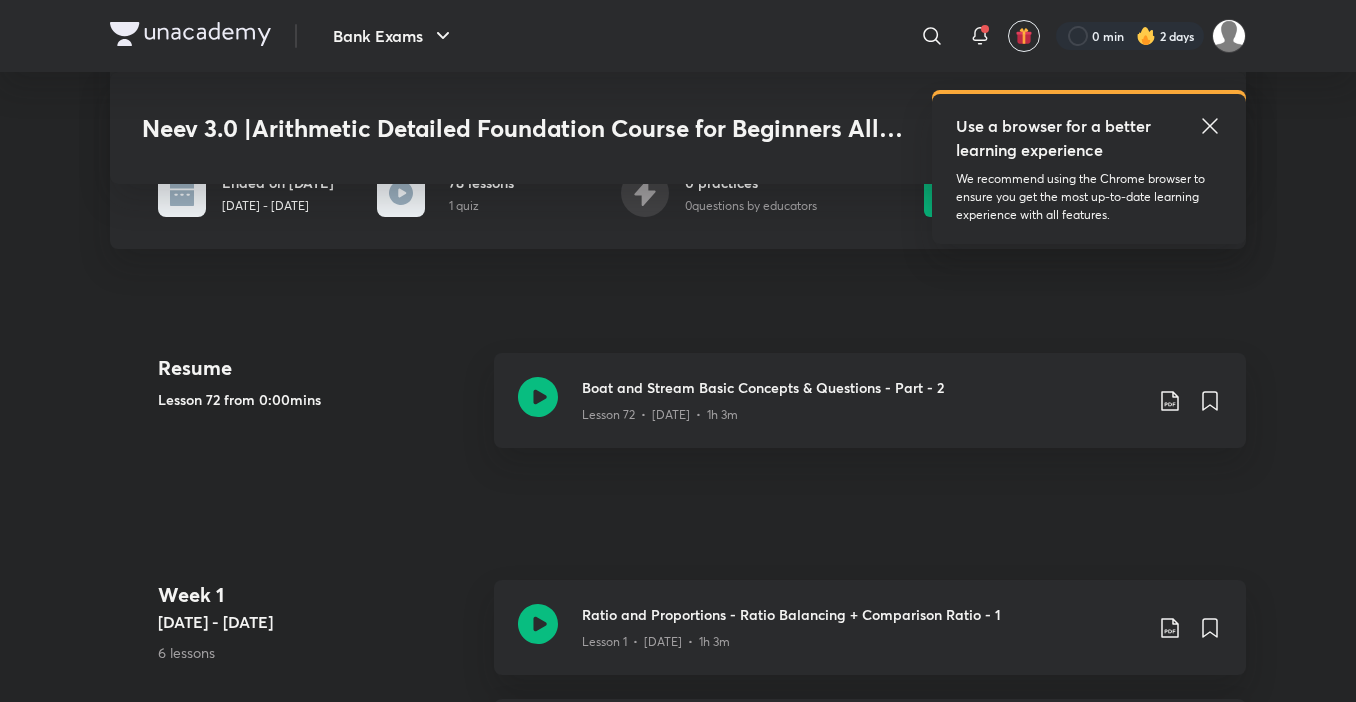 scroll, scrollTop: 414, scrollLeft: 0, axis: vertical 